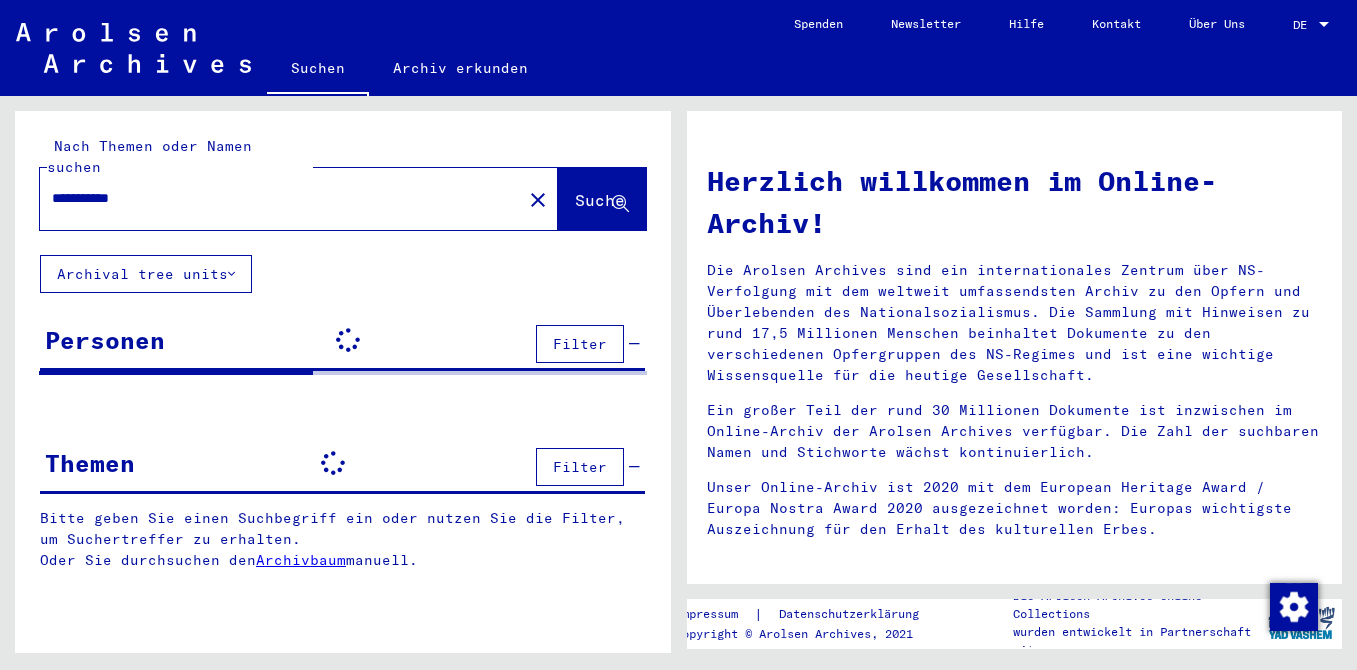 scroll, scrollTop: 0, scrollLeft: 0, axis: both 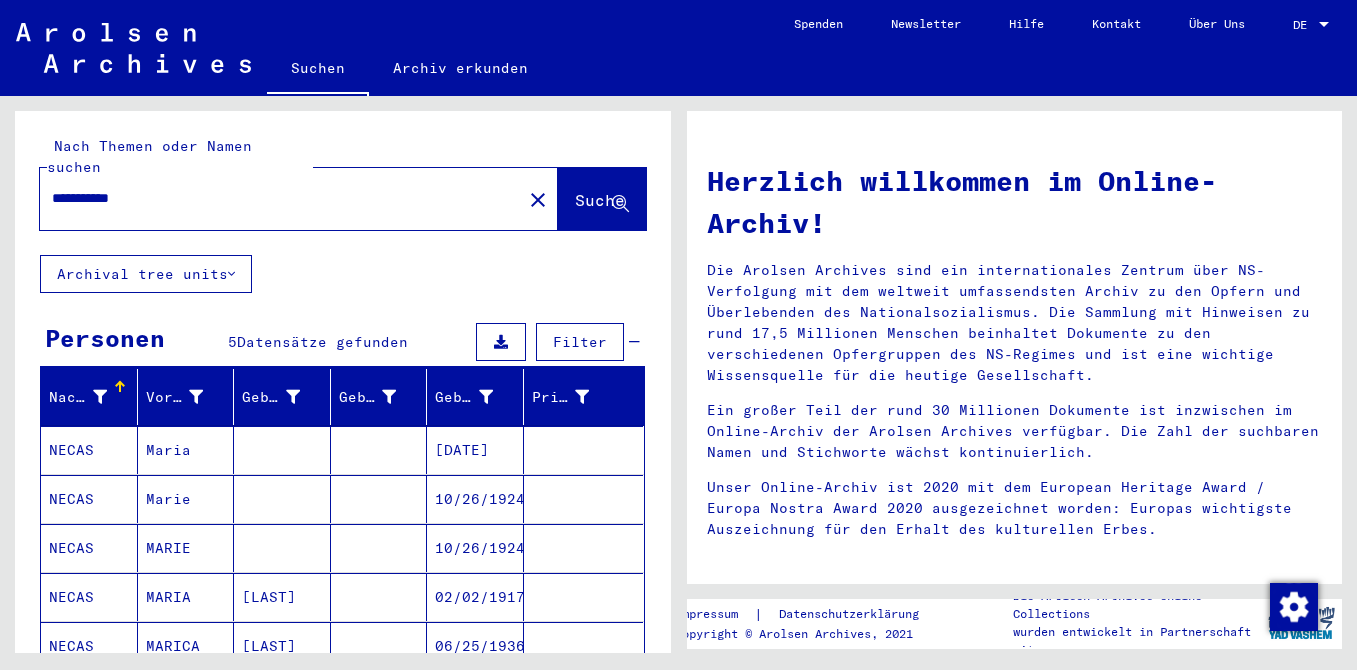 click on "DE" at bounding box center [1304, 25] 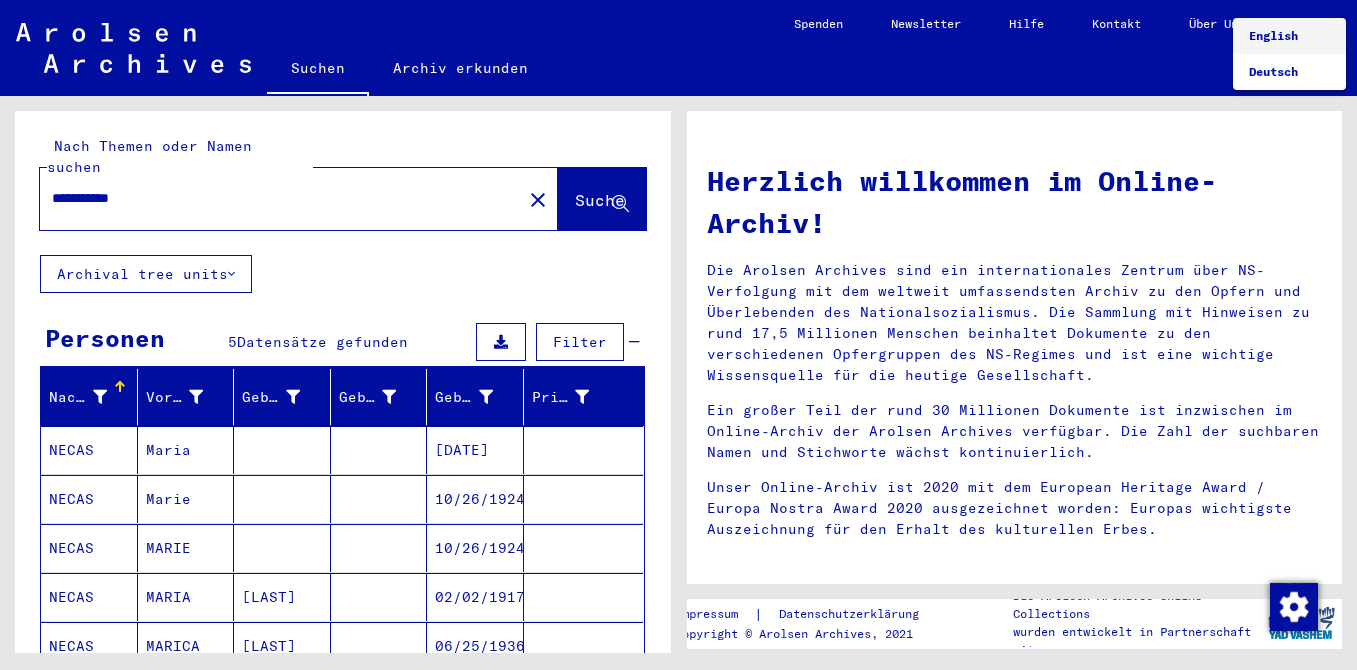 click on "English" at bounding box center (1273, 35) 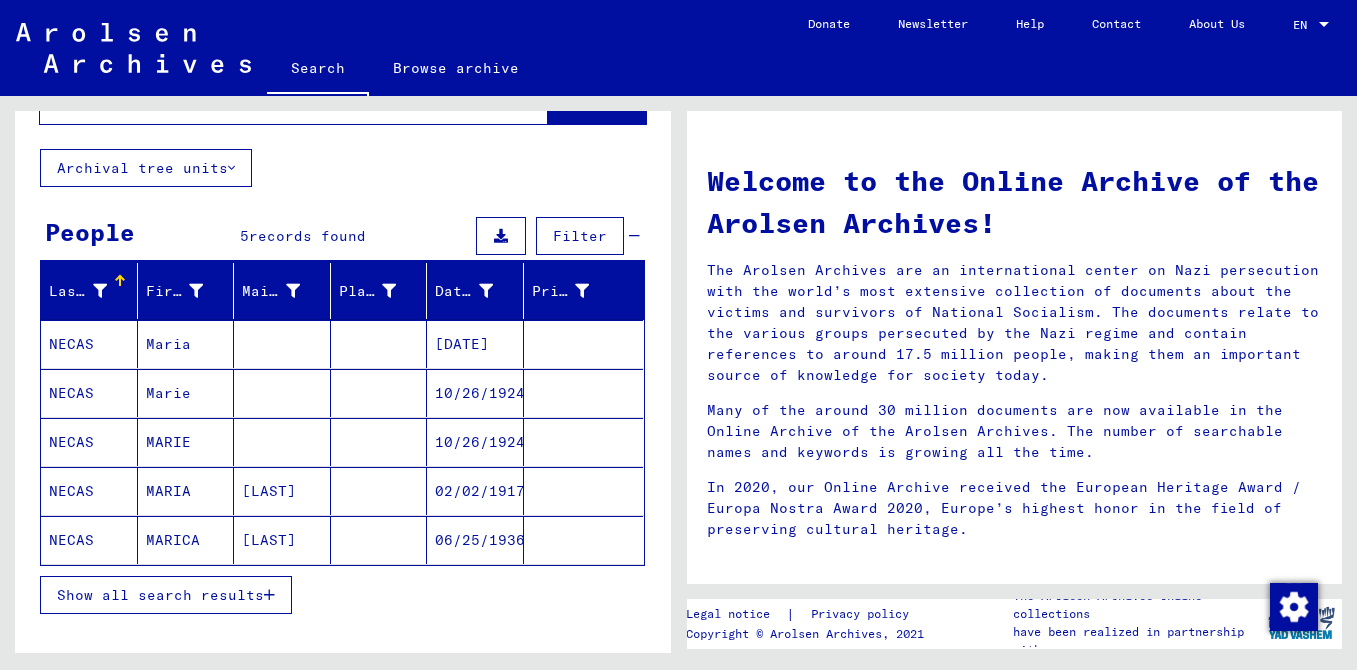 scroll, scrollTop: 89, scrollLeft: 0, axis: vertical 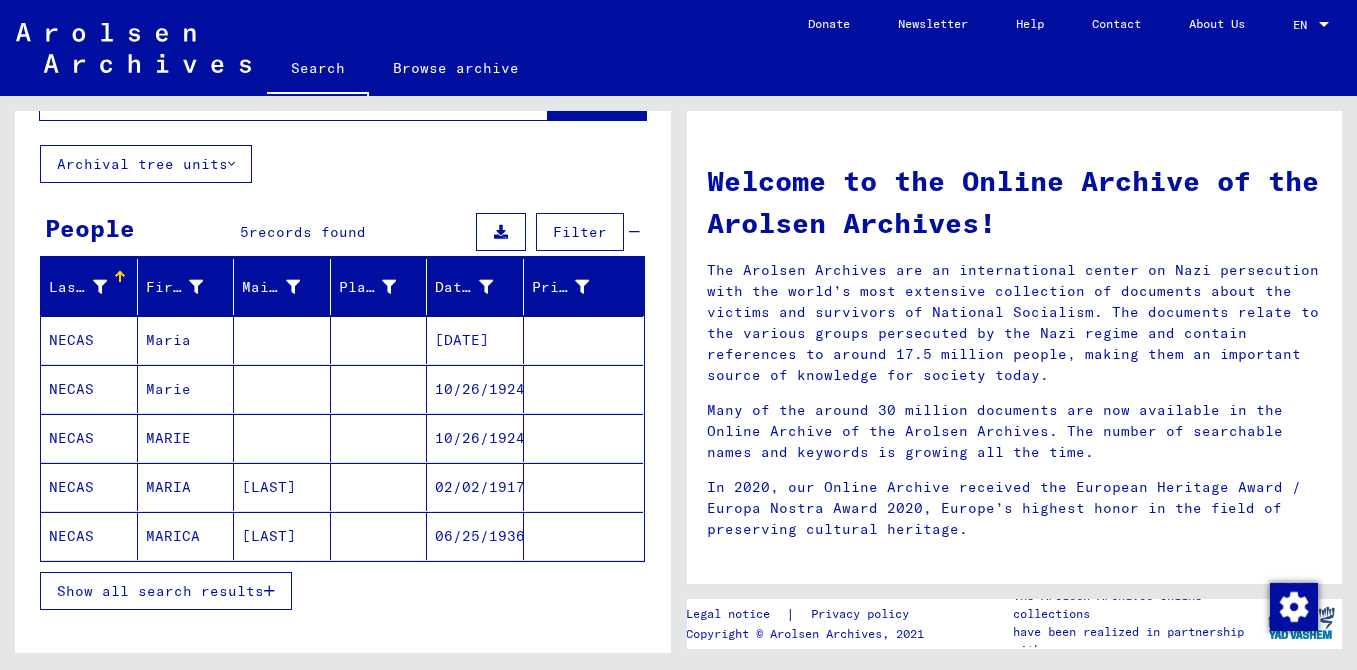 click on "Show all search results" at bounding box center (160, 591) 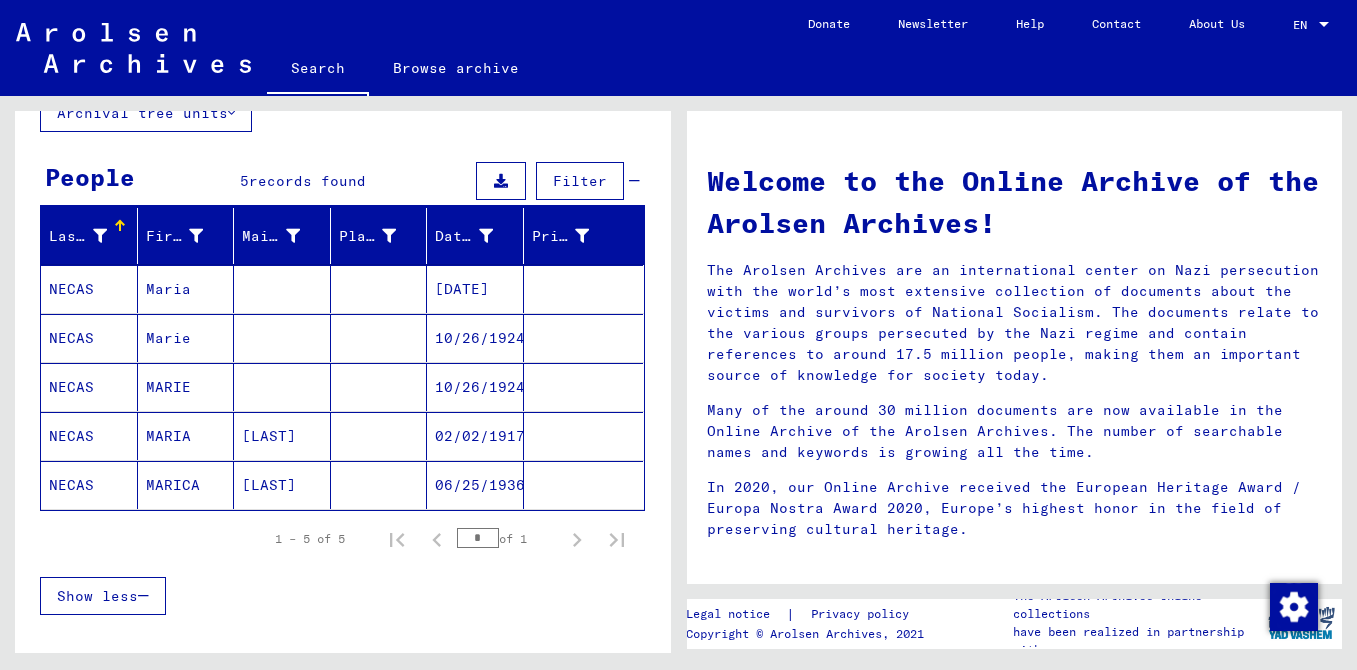 scroll, scrollTop: 142, scrollLeft: 0, axis: vertical 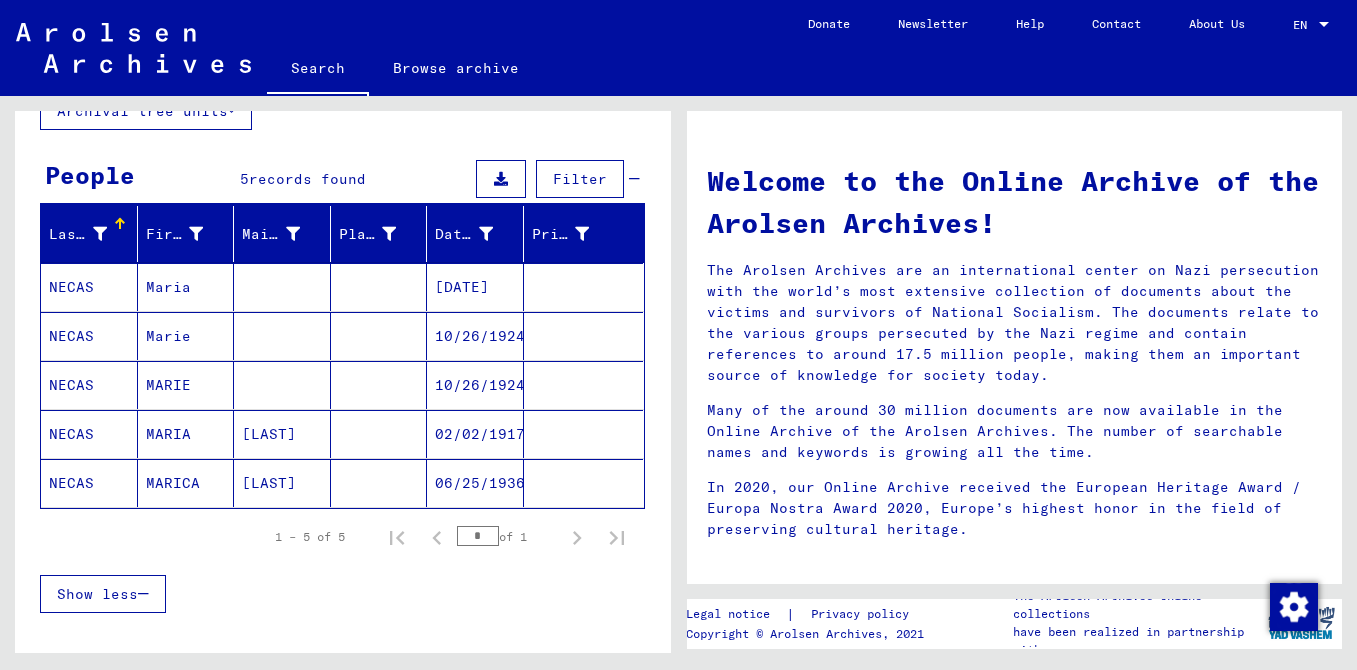 click at bounding box center (282, 385) 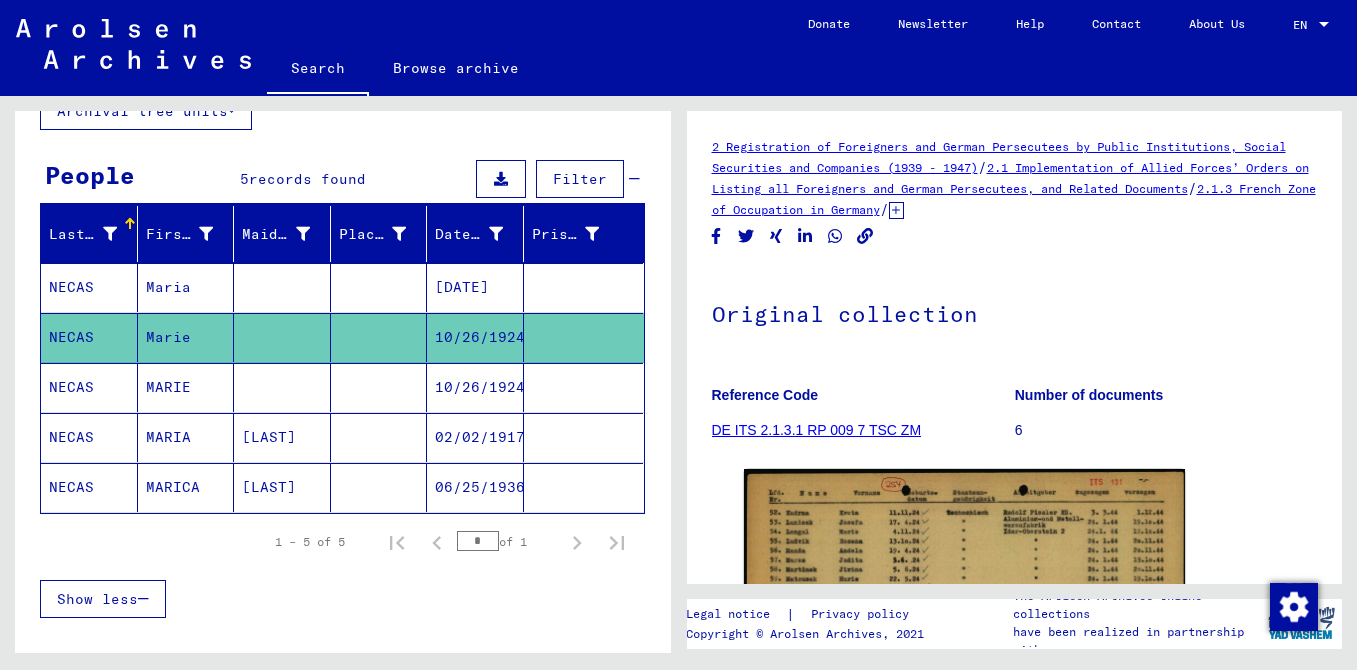 scroll, scrollTop: 0, scrollLeft: 0, axis: both 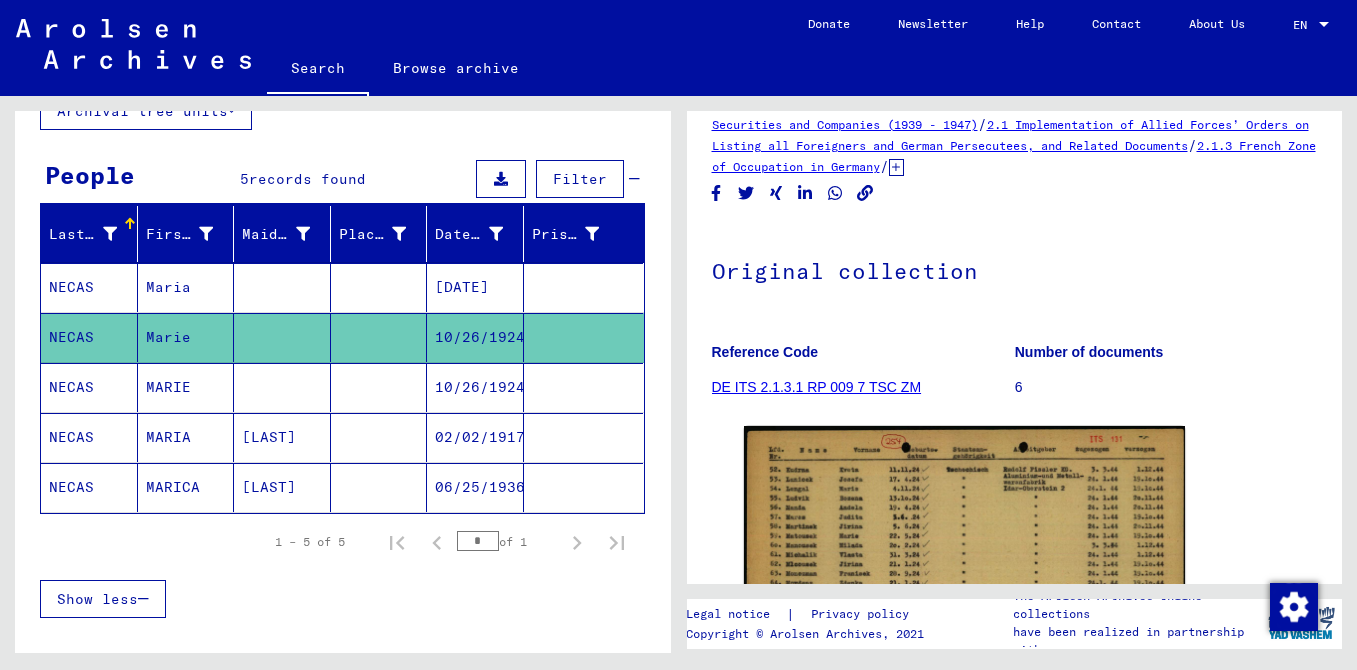 click on "[DATE]" at bounding box center (475, 337) 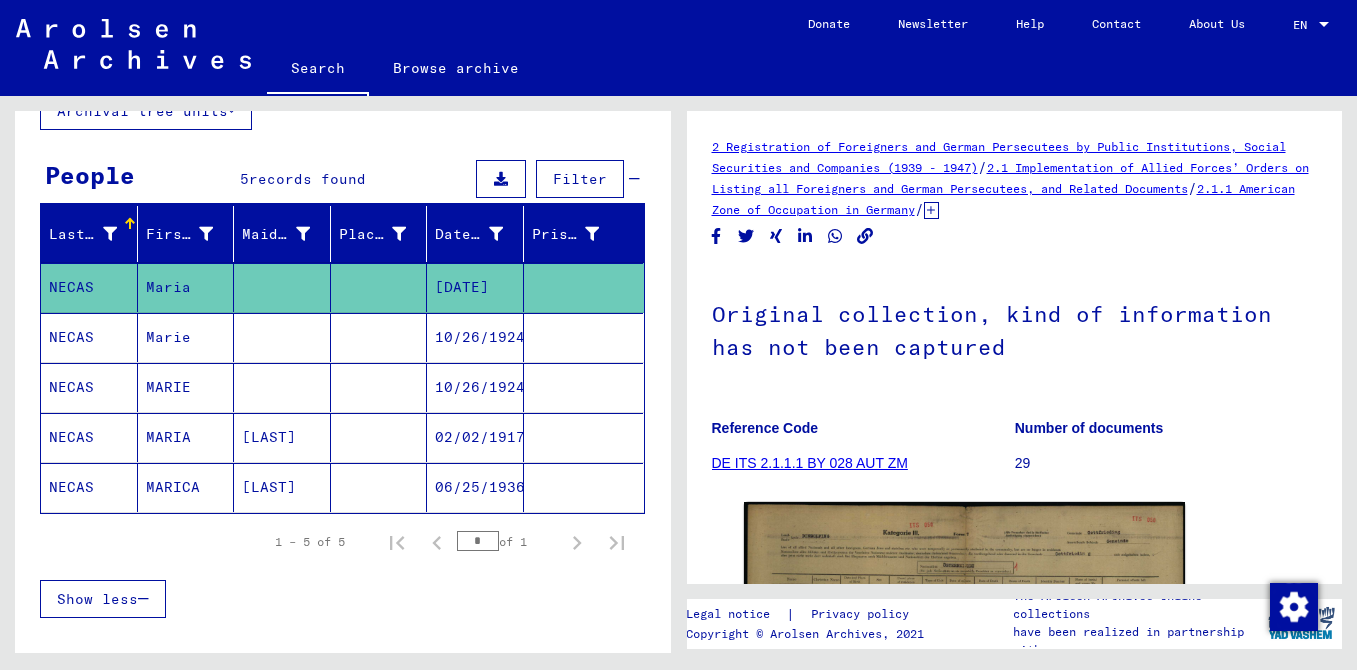 scroll, scrollTop: 0, scrollLeft: 0, axis: both 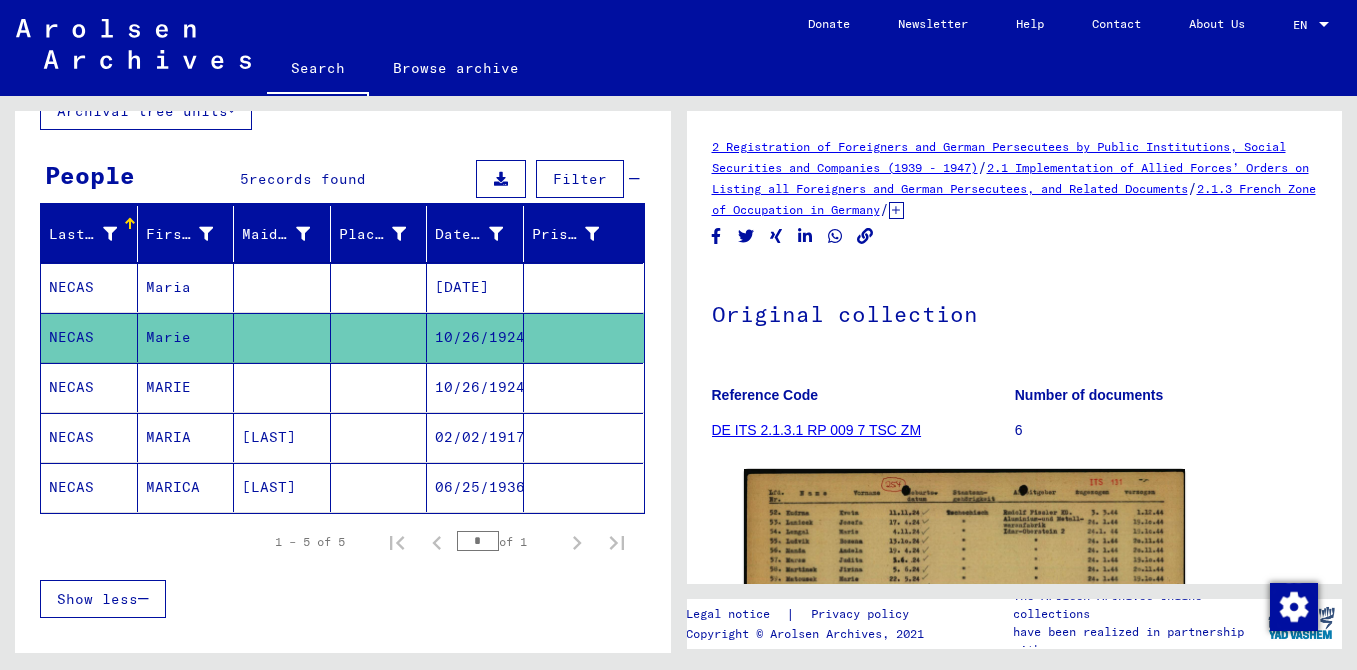 click on "10/26/1924" at bounding box center [475, 437] 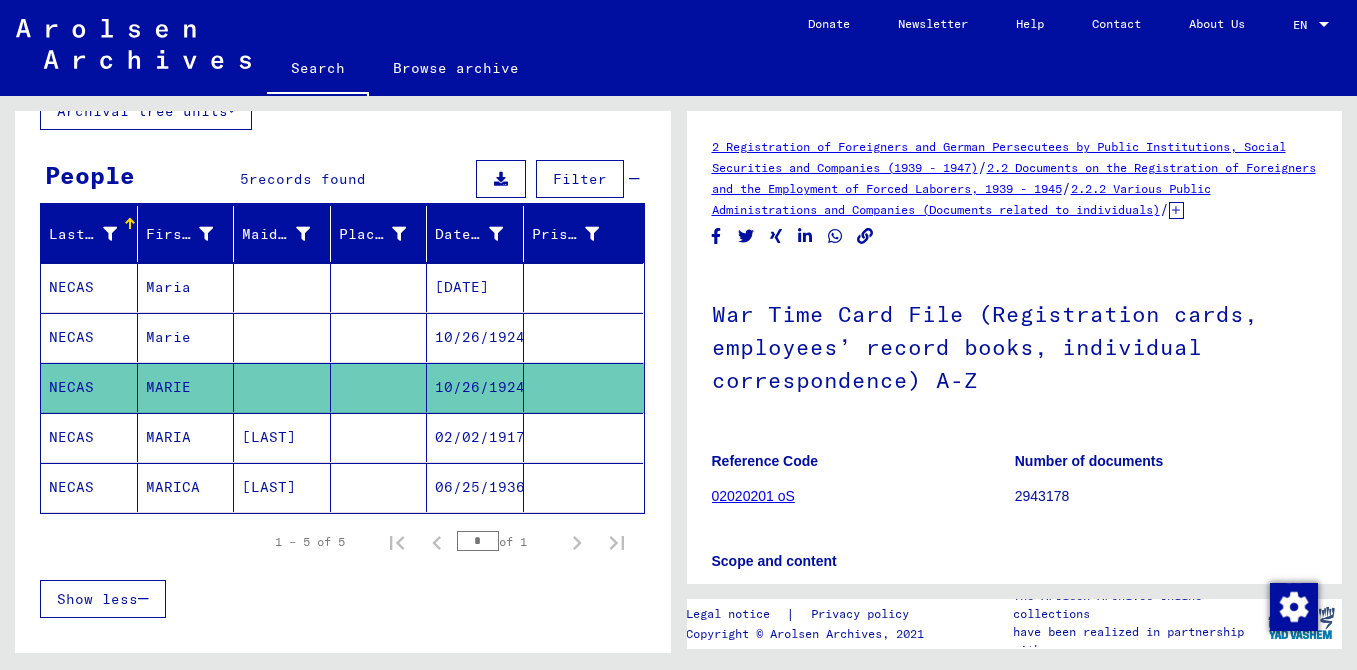 scroll, scrollTop: 0, scrollLeft: 0, axis: both 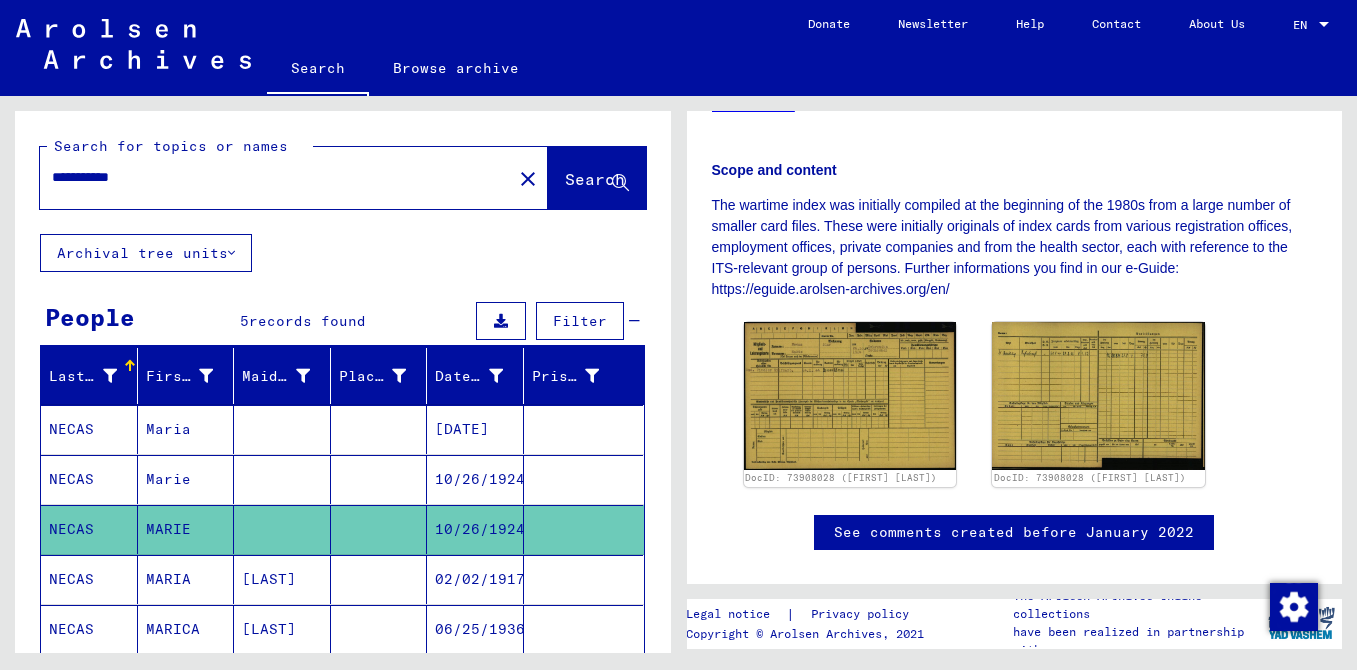 click on "**********" at bounding box center (276, 177) 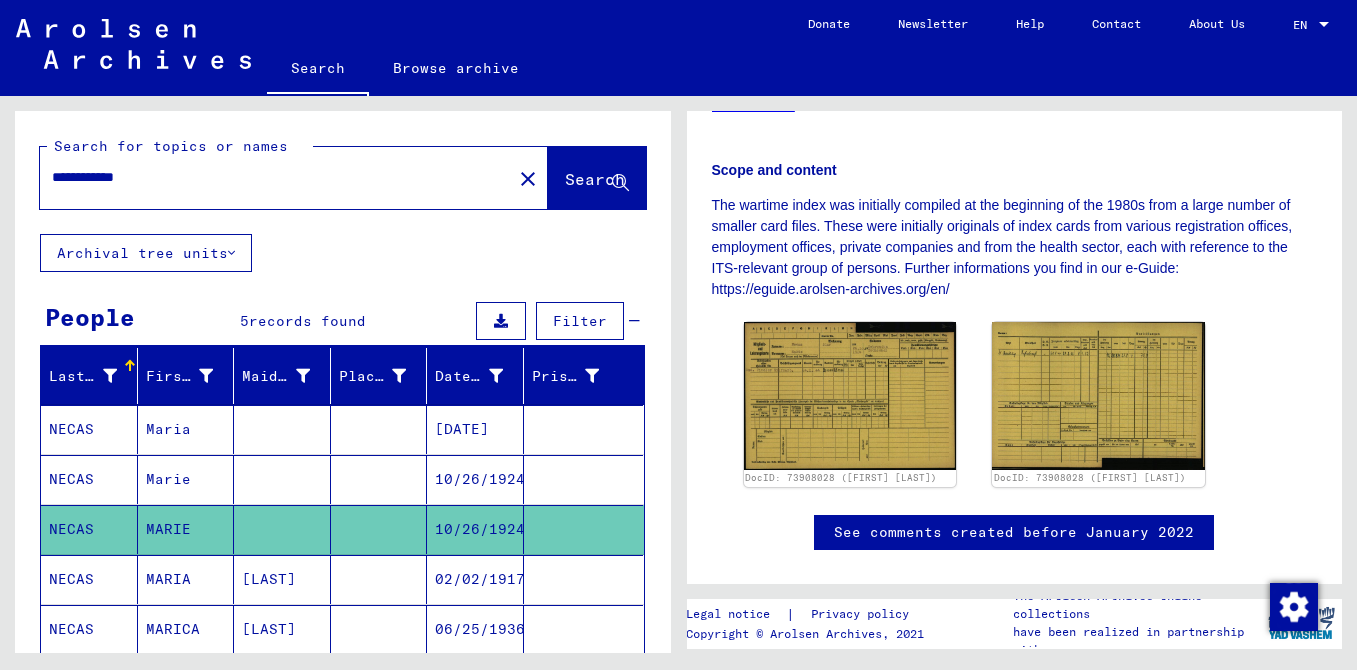 type on "**********" 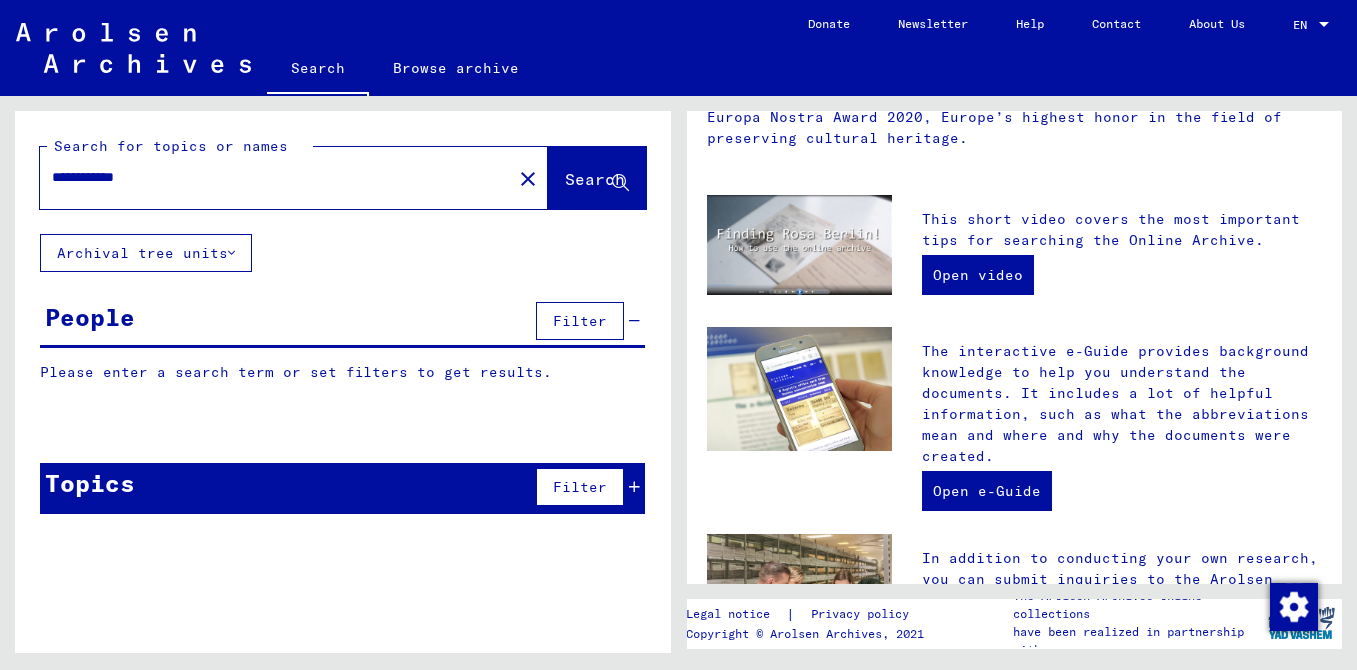 scroll, scrollTop: 0, scrollLeft: 0, axis: both 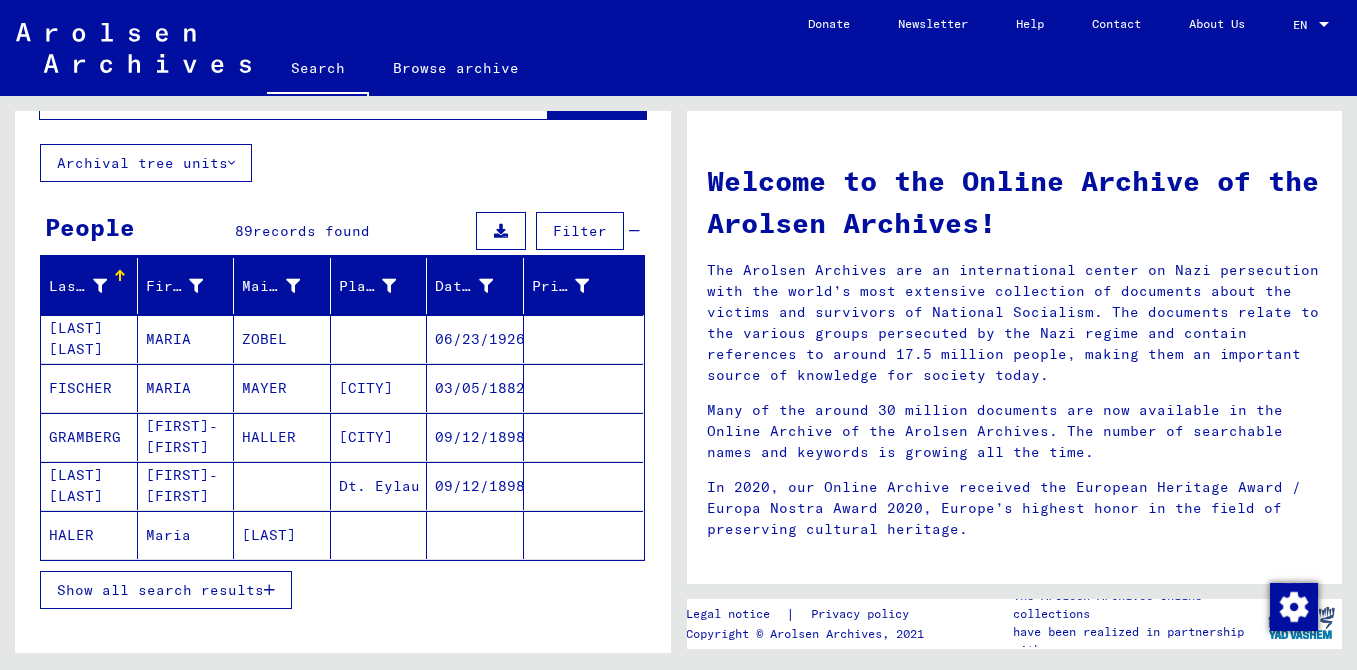 click on "Show all search results" at bounding box center [166, 590] 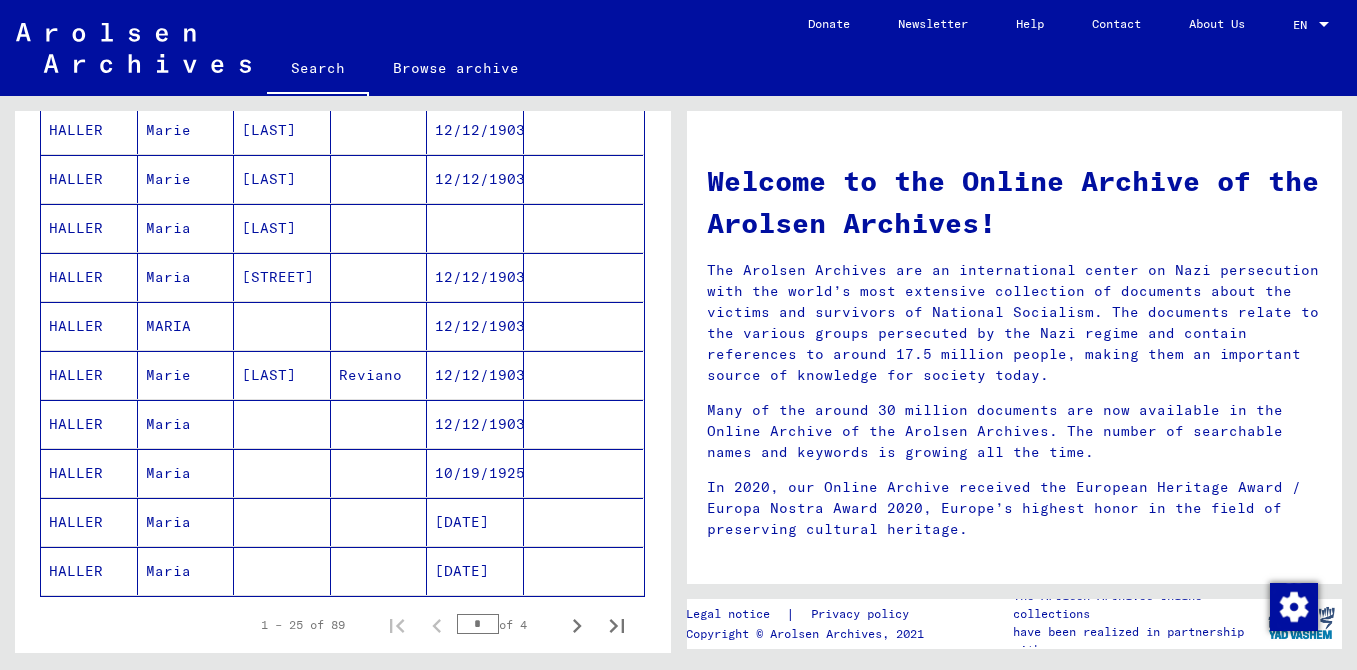scroll, scrollTop: 1036, scrollLeft: 0, axis: vertical 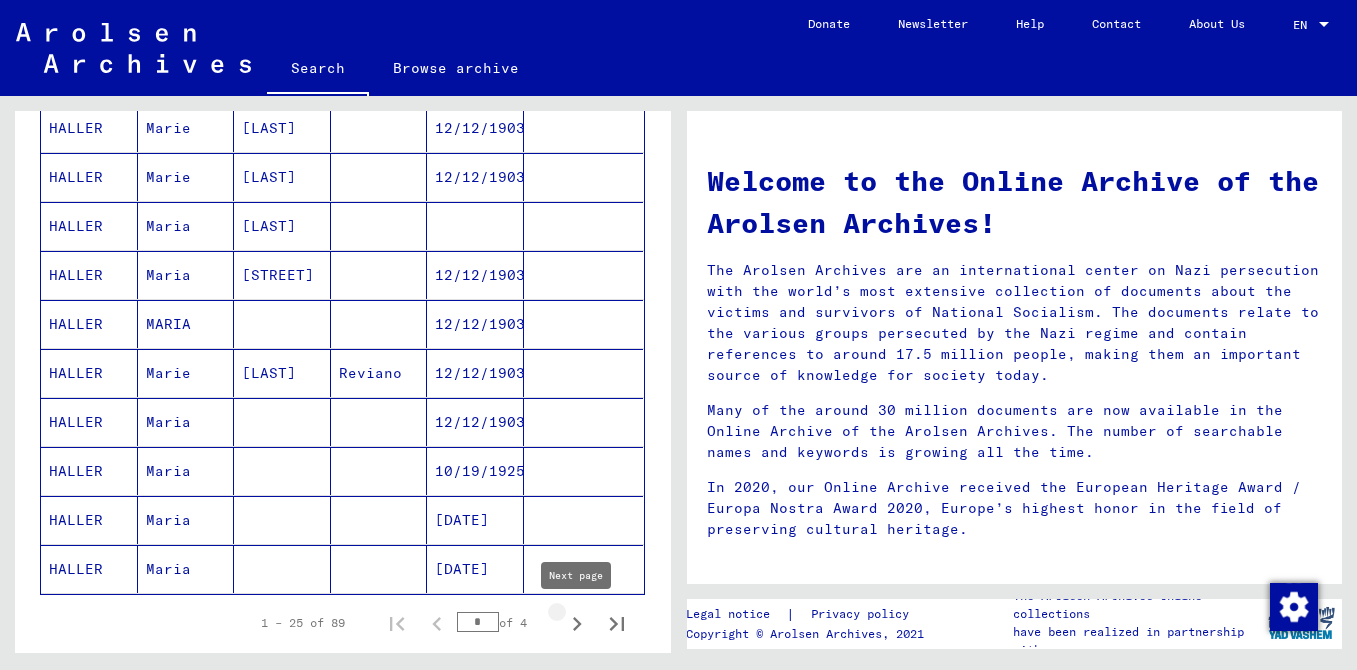 click 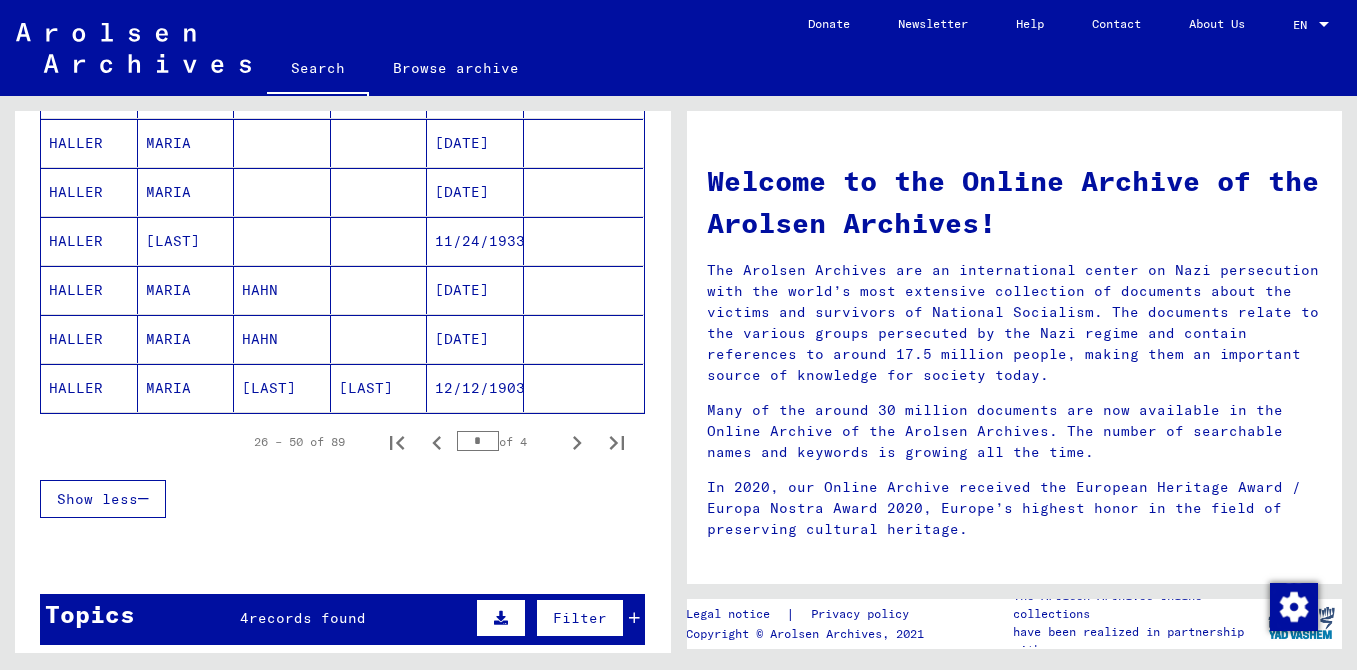 scroll, scrollTop: 1334, scrollLeft: 0, axis: vertical 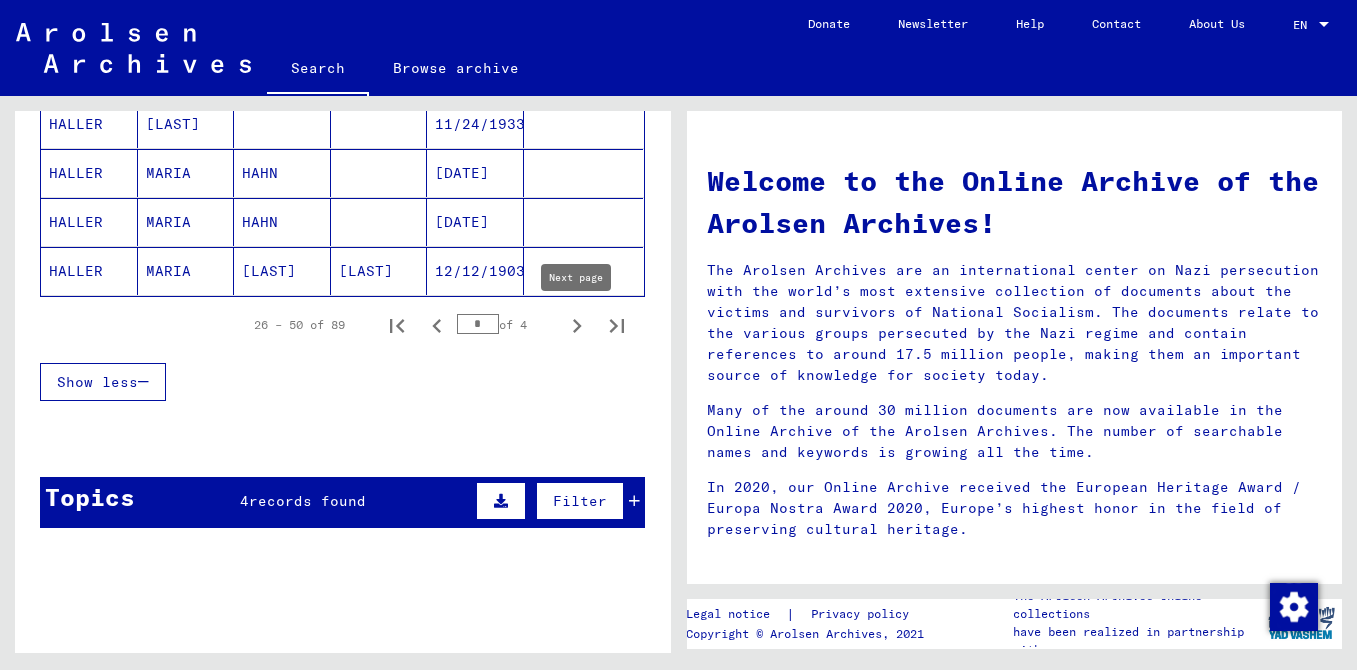 click 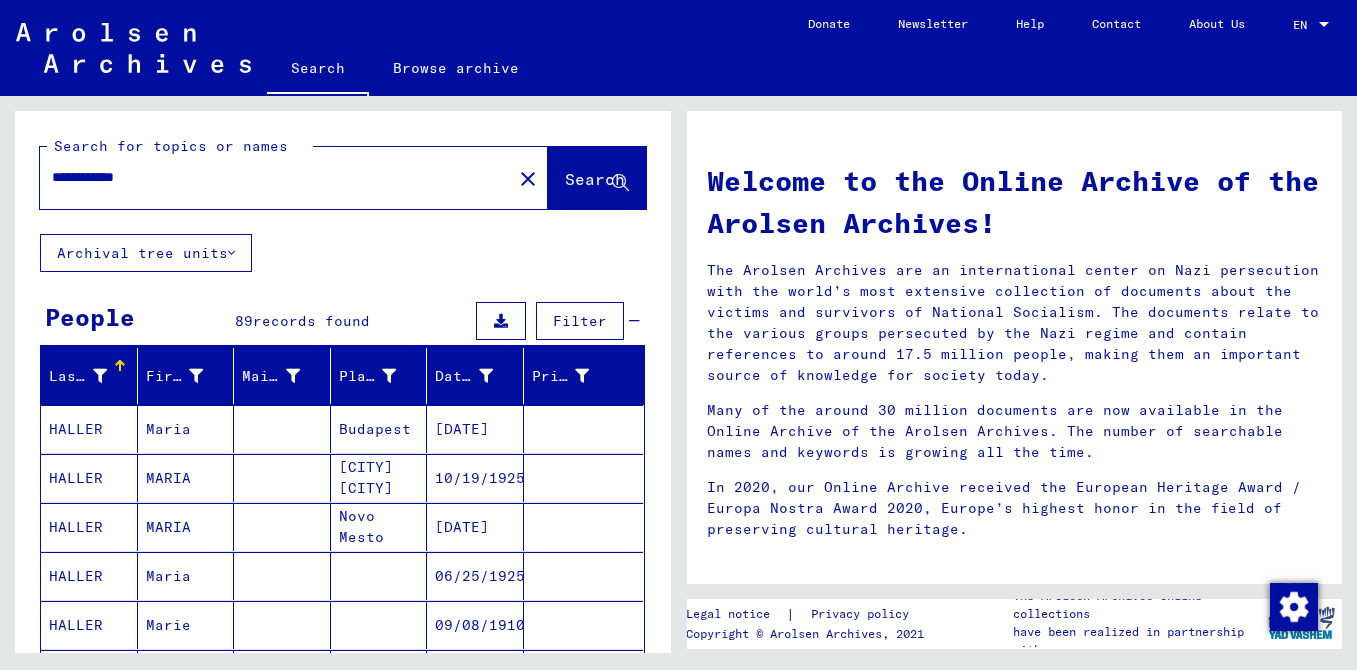 scroll, scrollTop: 0, scrollLeft: 0, axis: both 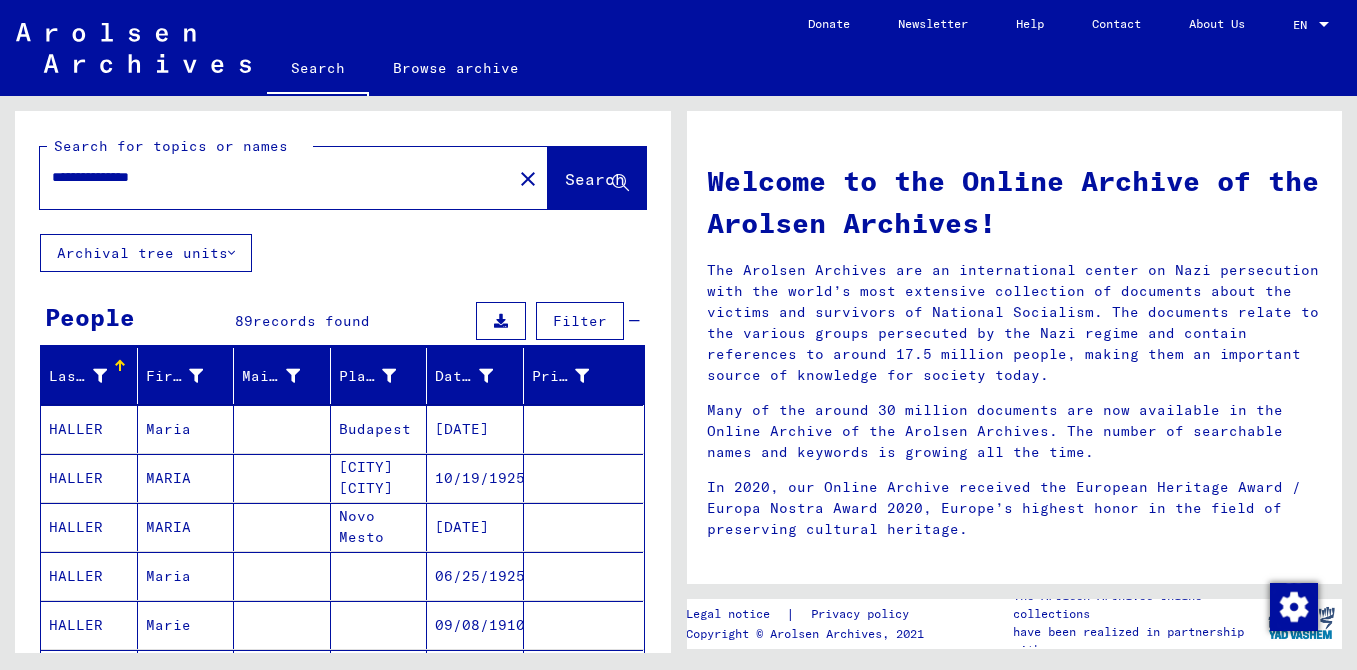 type on "**********" 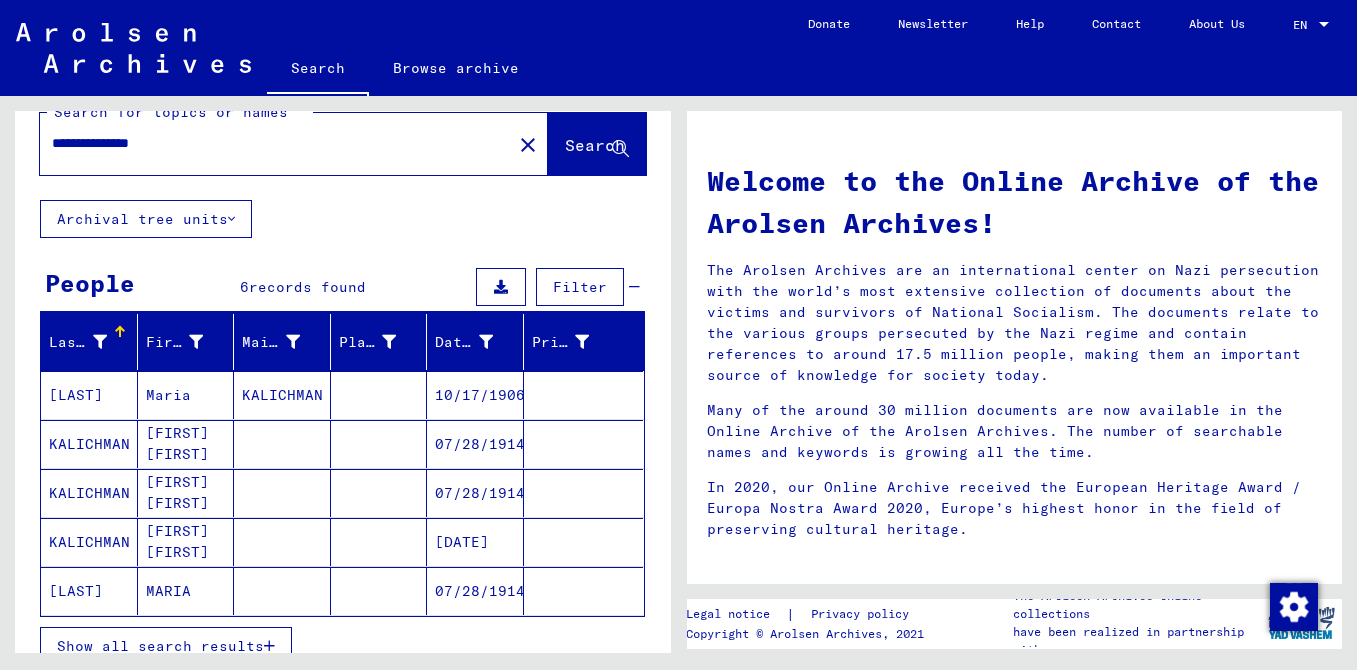 scroll, scrollTop: 35, scrollLeft: 0, axis: vertical 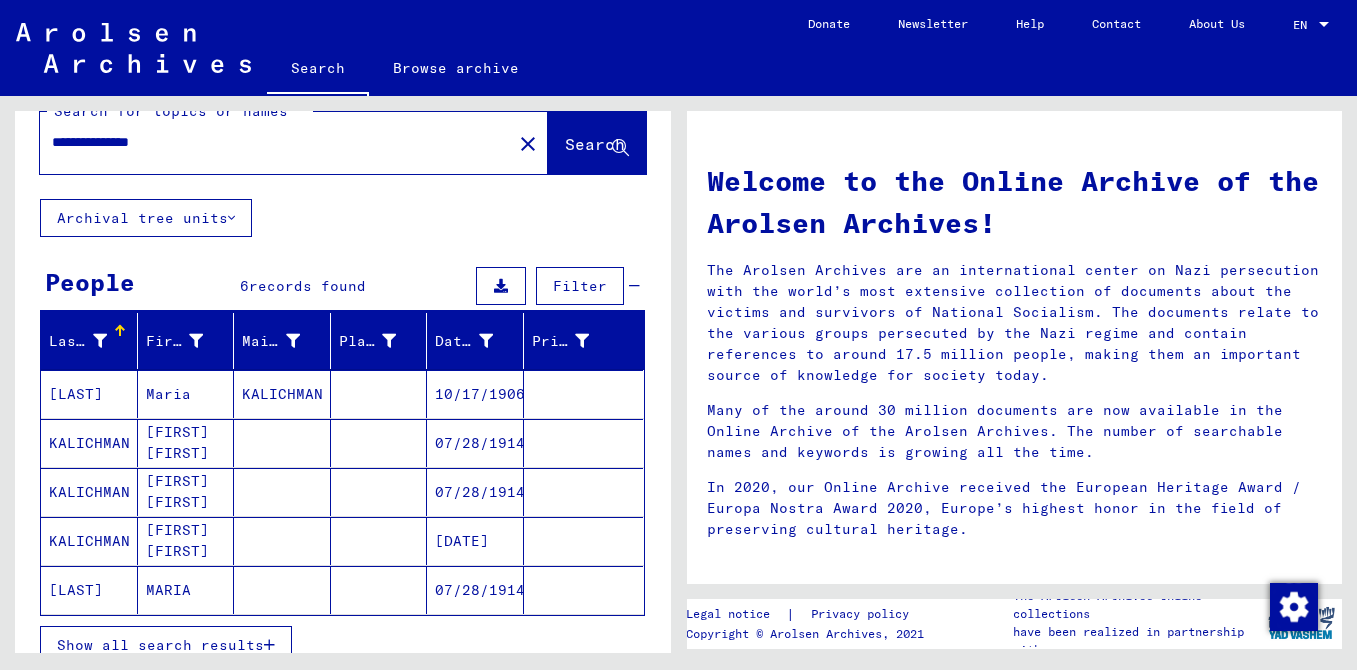 click on "[FIRST] [FIRST]" at bounding box center (186, 492) 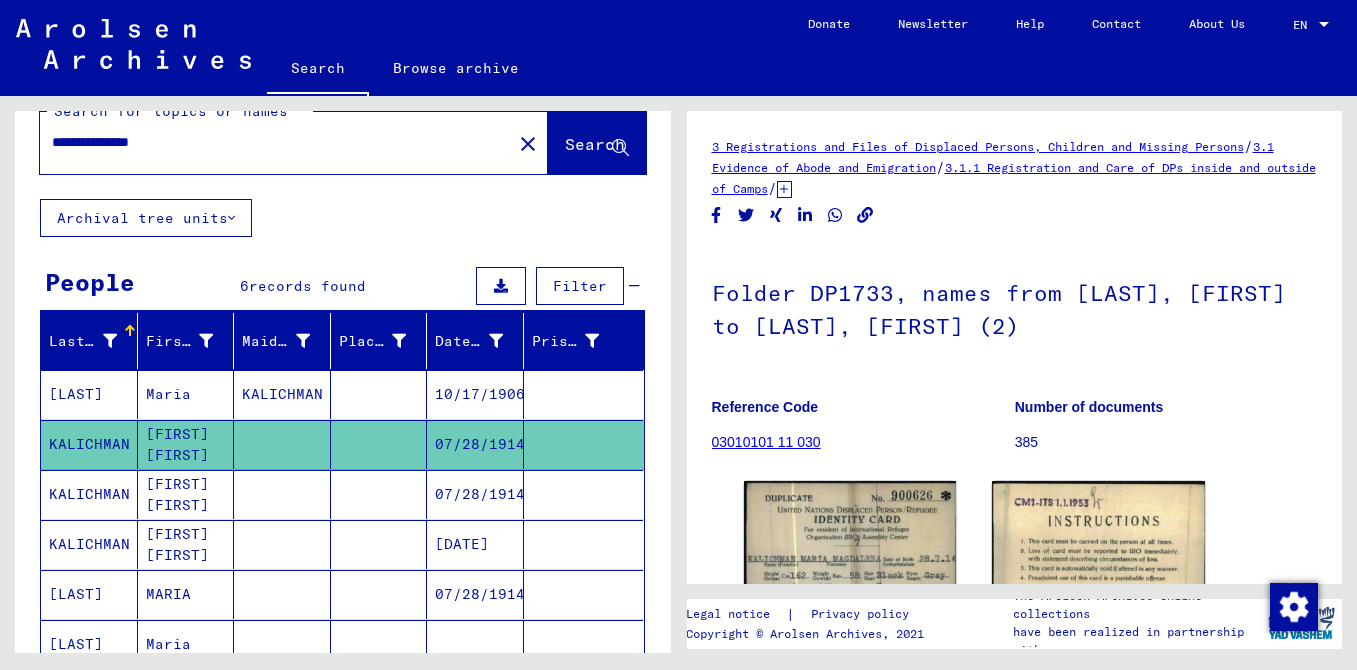 scroll, scrollTop: 0, scrollLeft: 0, axis: both 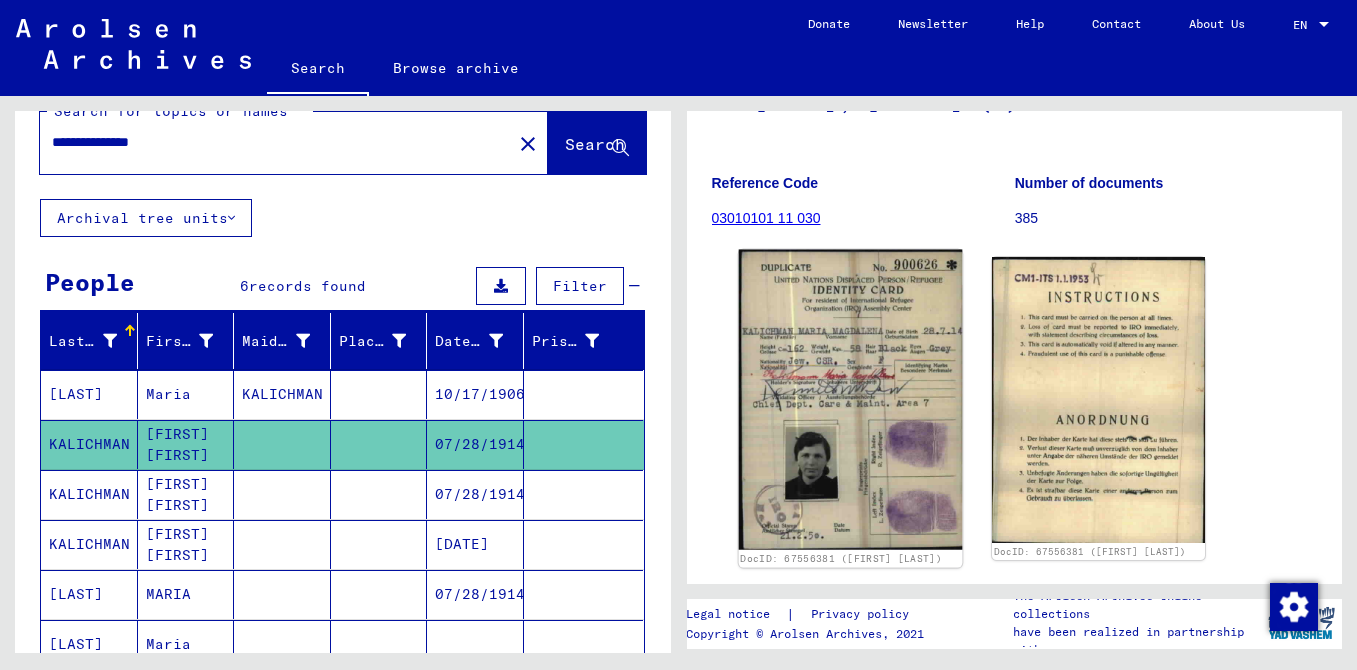 click 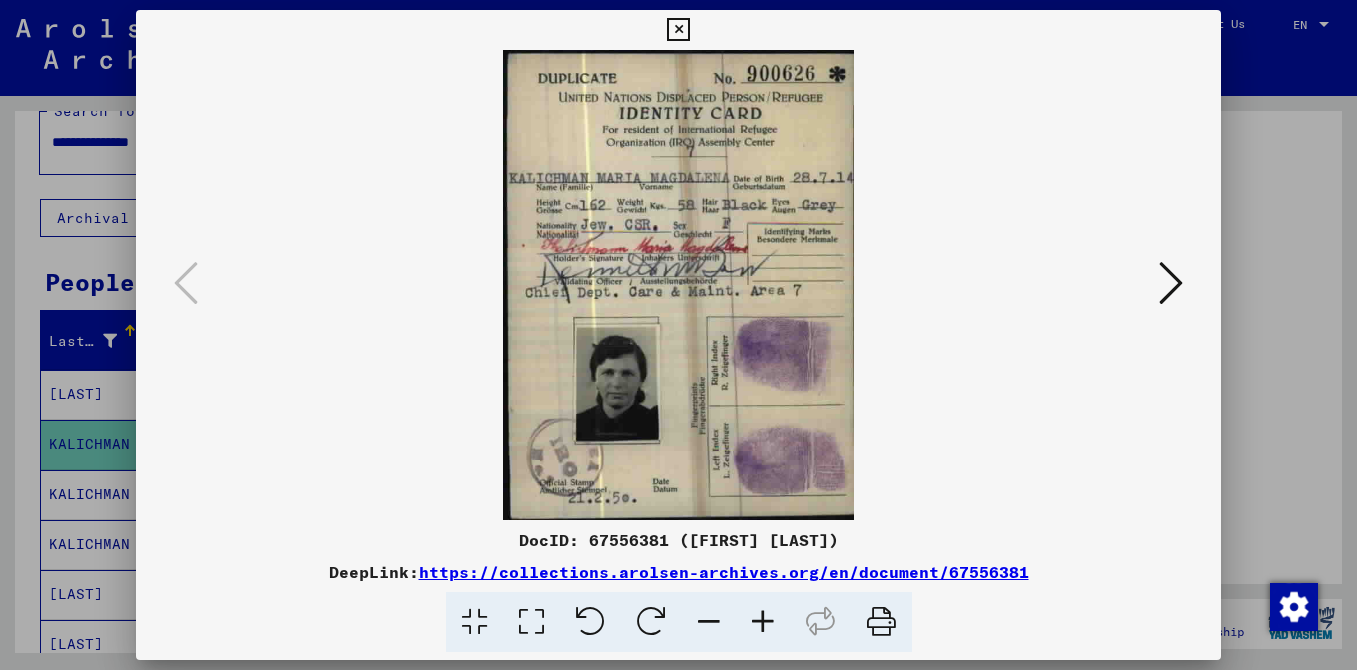 click at bounding box center (678, 30) 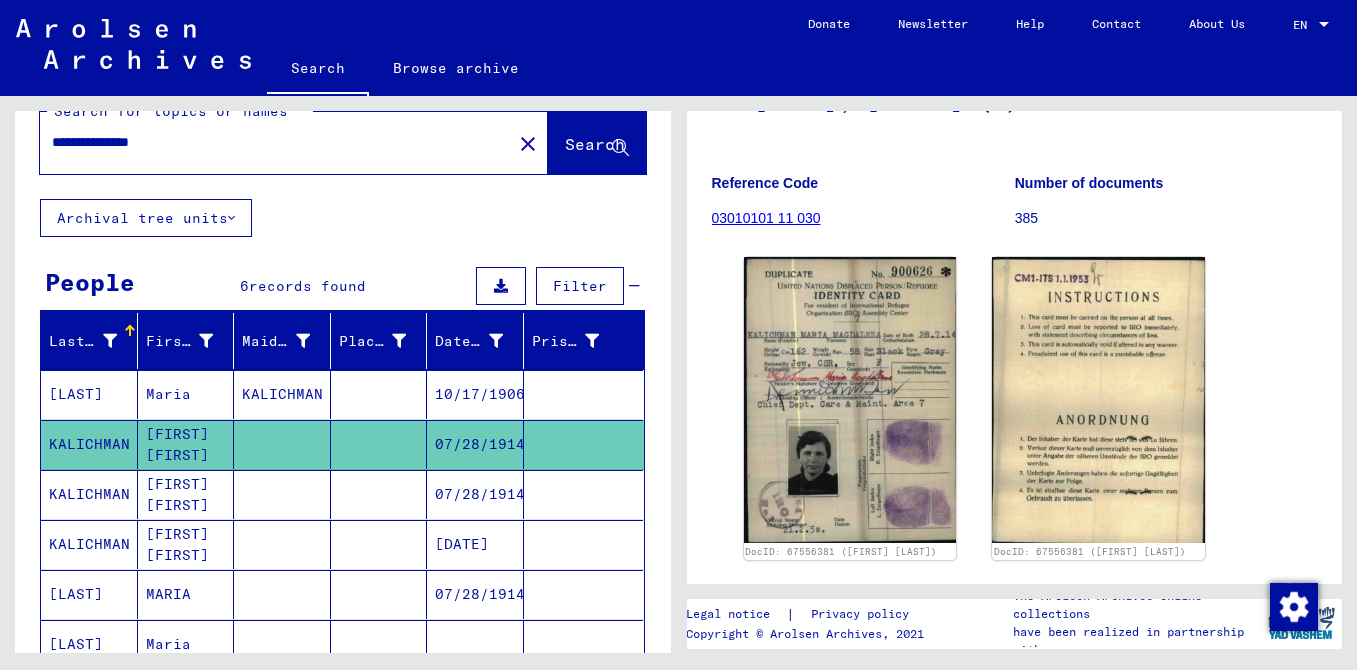 click at bounding box center (282, 544) 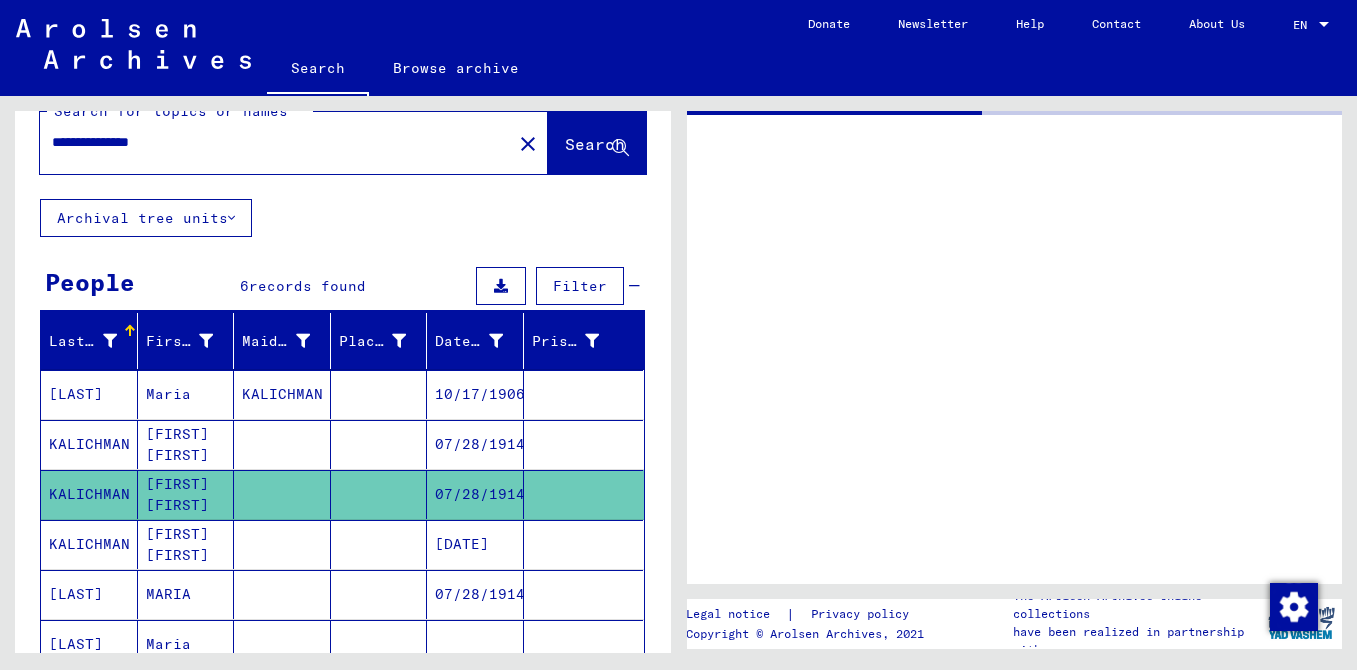 scroll, scrollTop: 0, scrollLeft: 0, axis: both 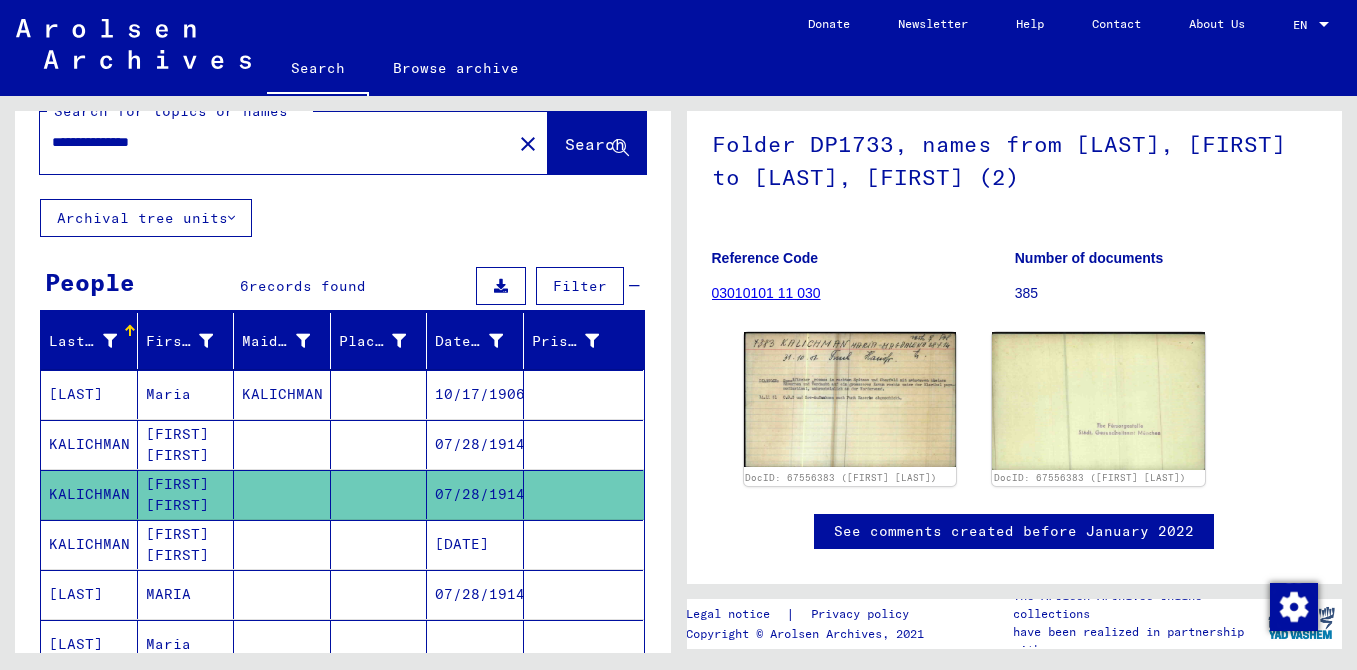 click at bounding box center (282, 594) 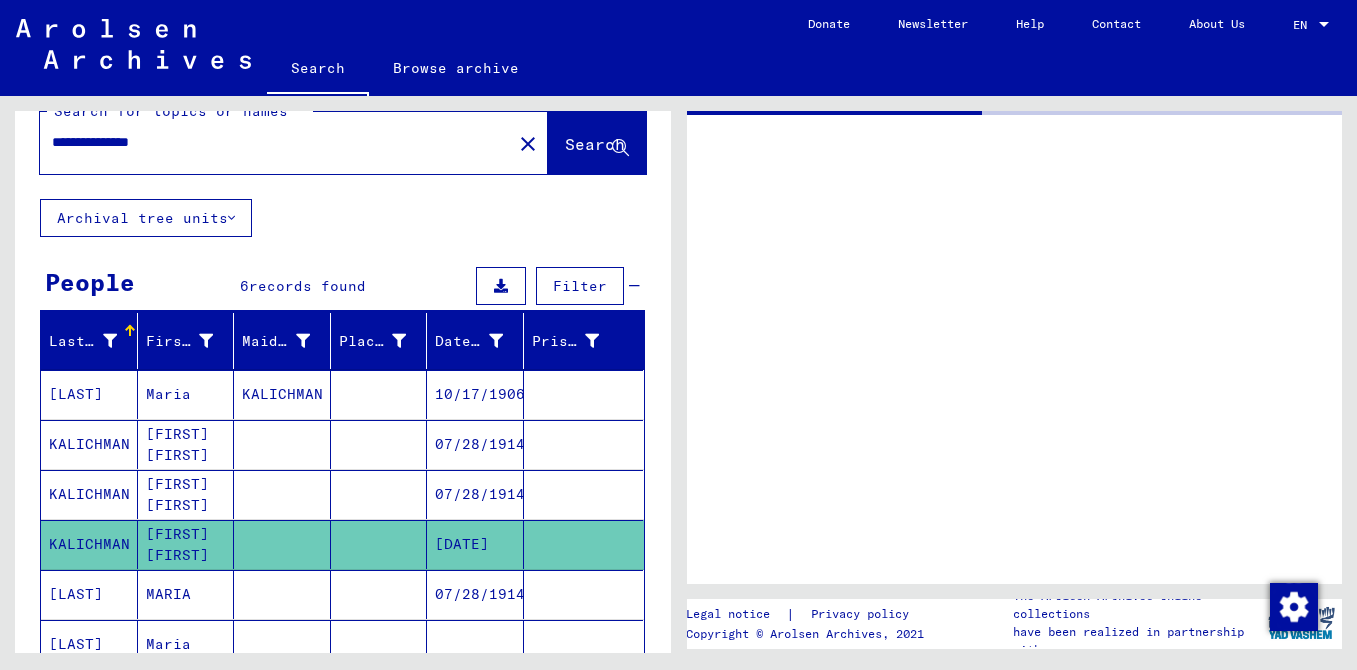 scroll, scrollTop: 0, scrollLeft: 0, axis: both 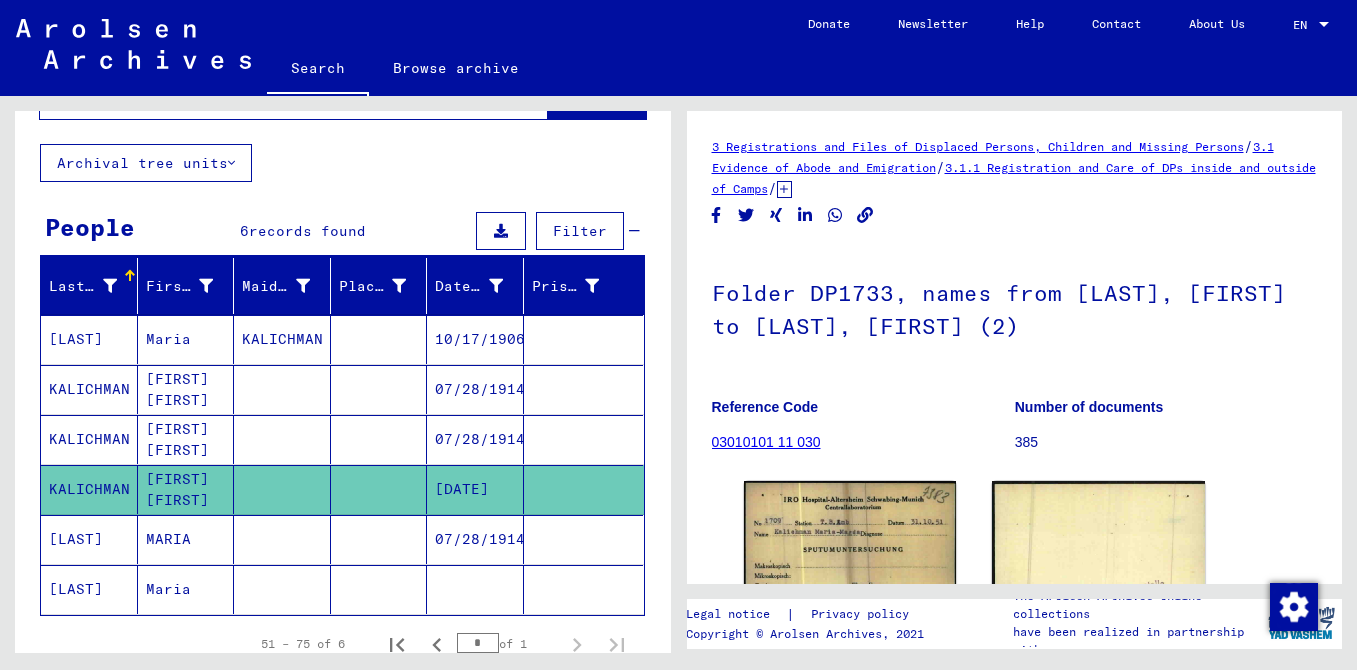 click at bounding box center [282, 589] 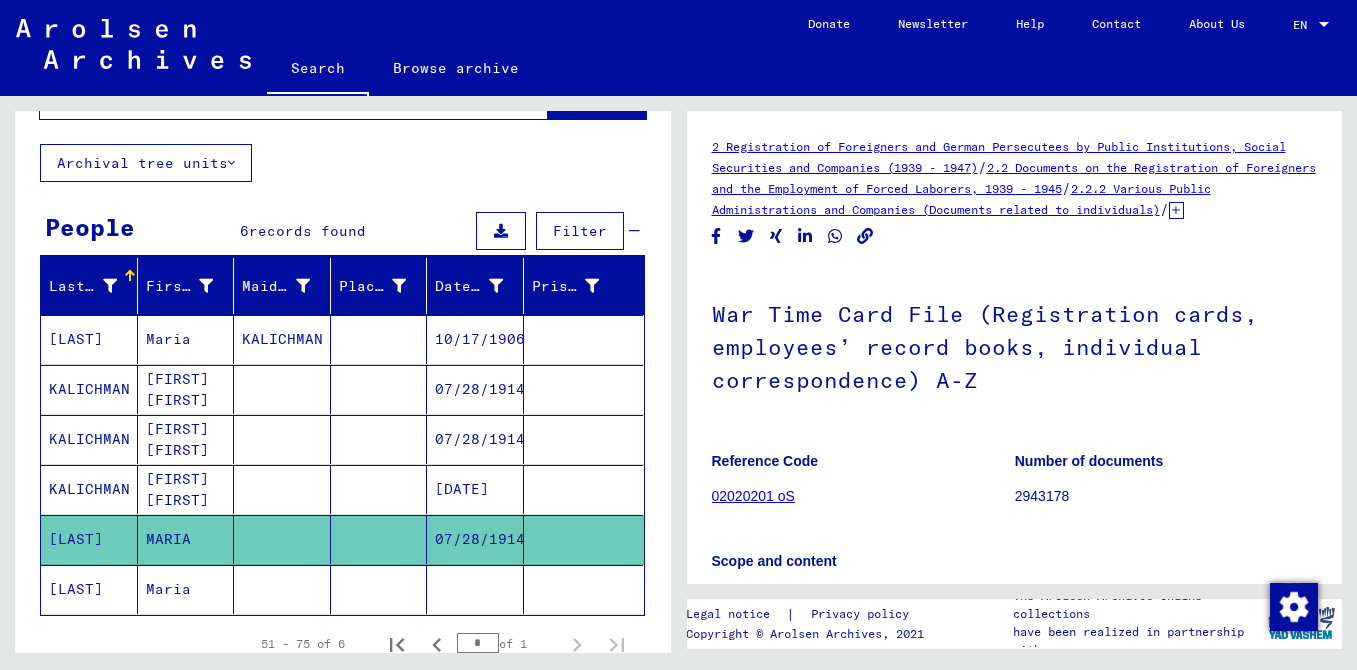 scroll, scrollTop: 0, scrollLeft: 0, axis: both 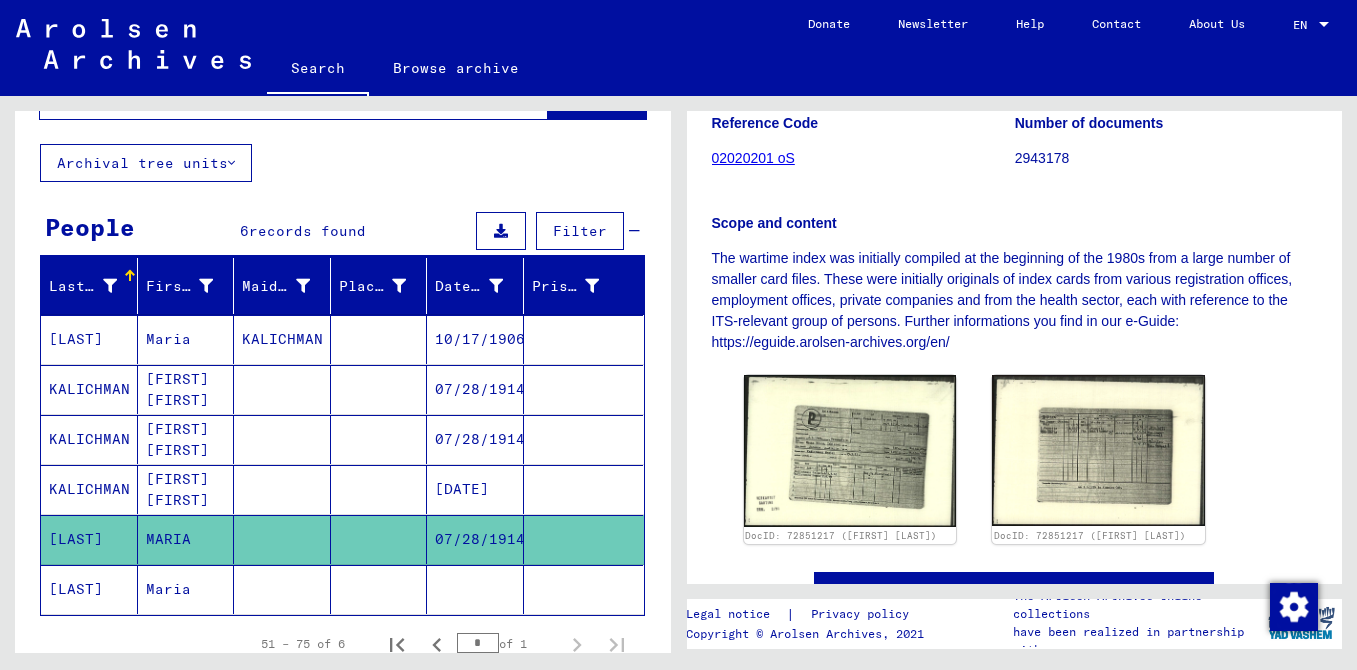 click 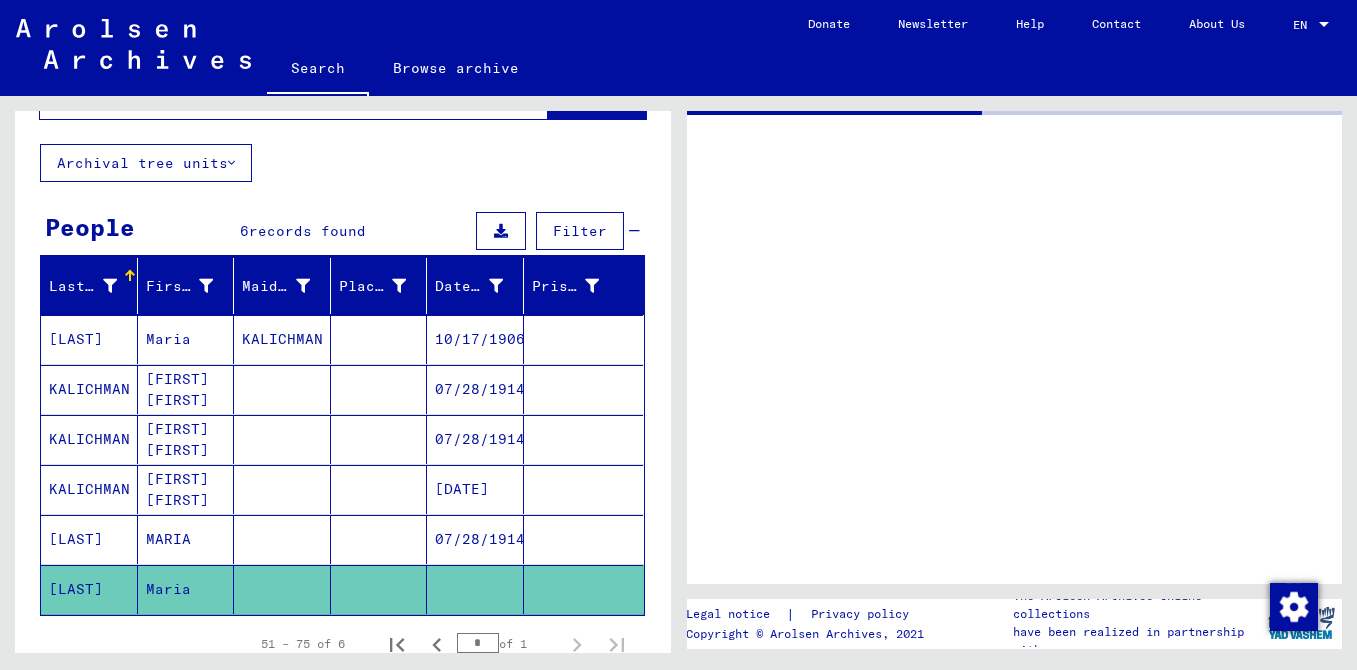 scroll, scrollTop: 0, scrollLeft: 0, axis: both 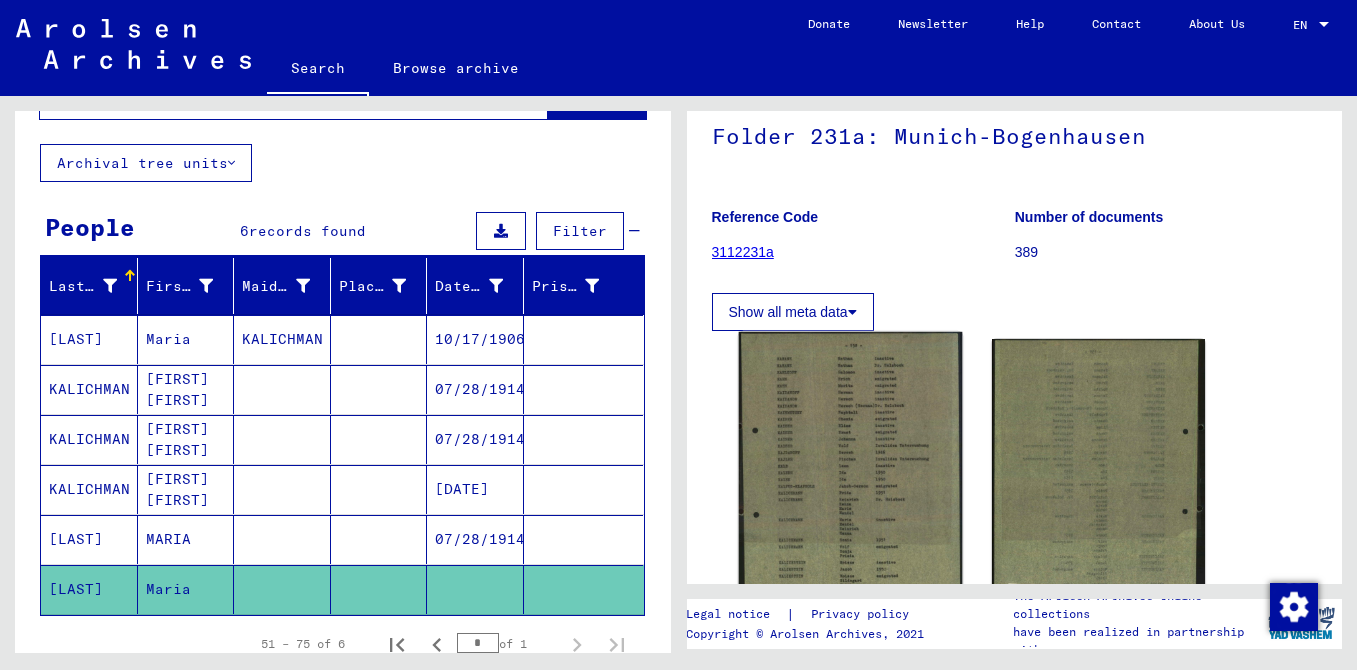 click 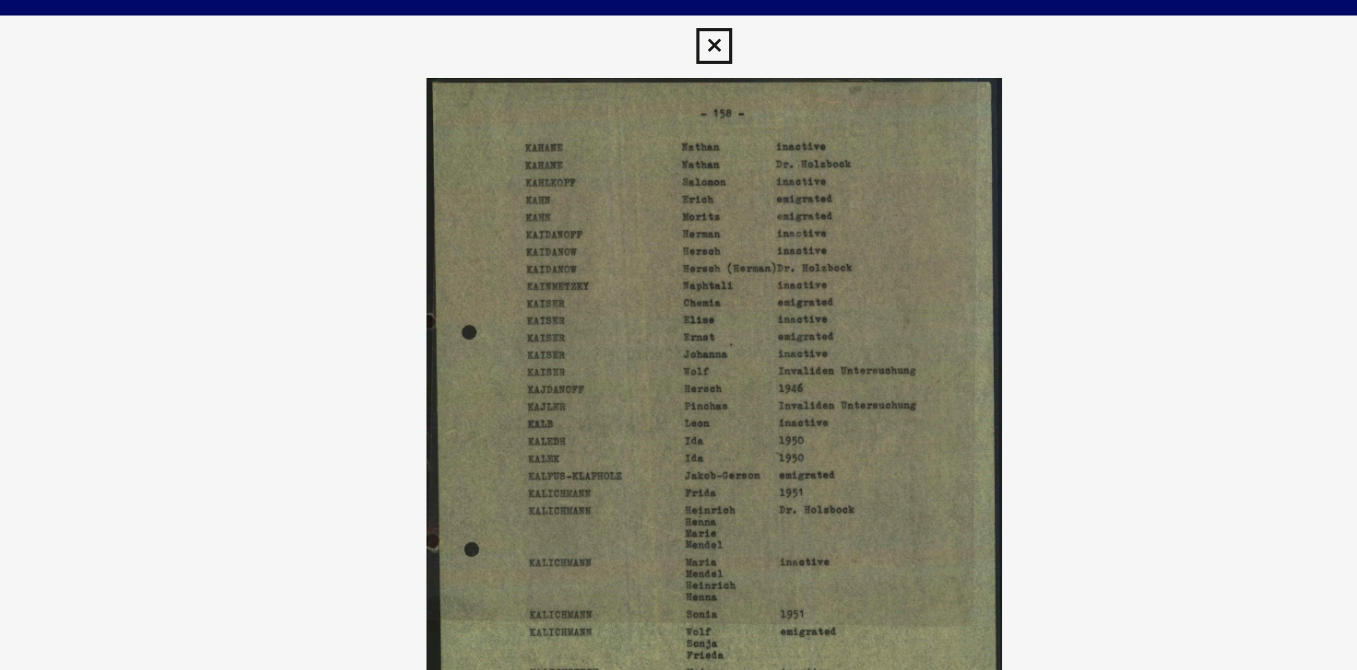 scroll, scrollTop: 0, scrollLeft: 0, axis: both 